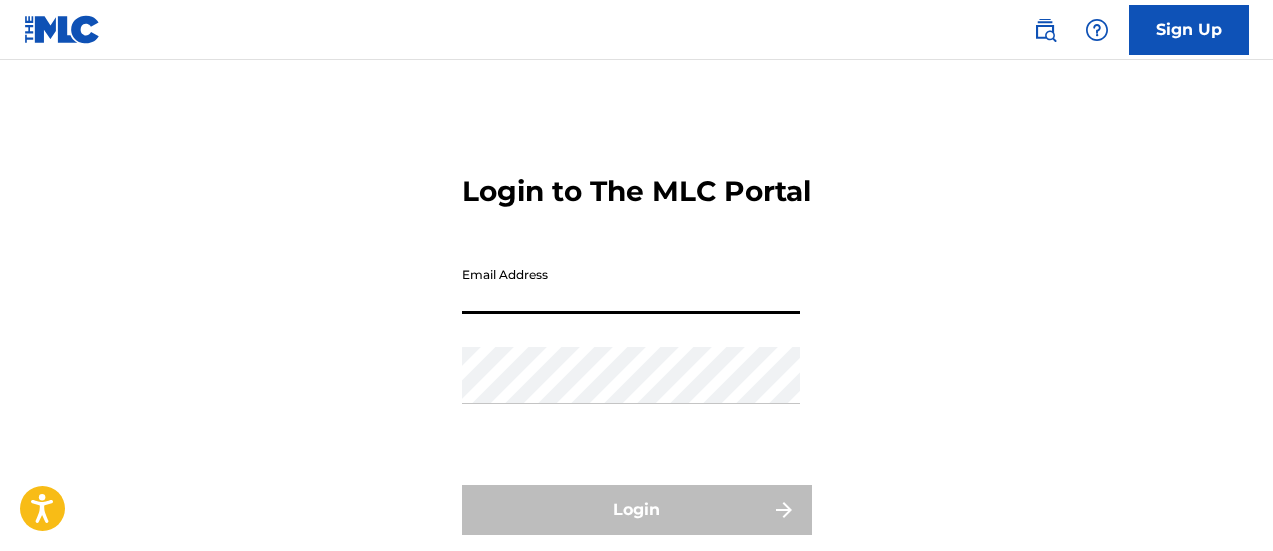 scroll, scrollTop: 0, scrollLeft: 0, axis: both 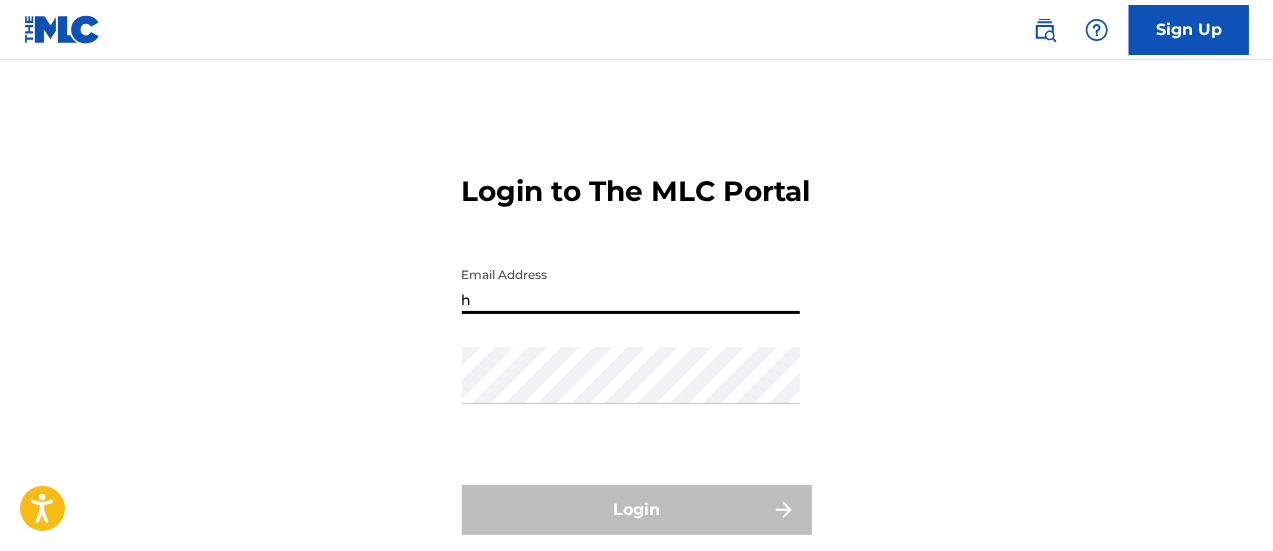 type on "[EMAIL_ADDRESS][DOMAIN_NAME]" 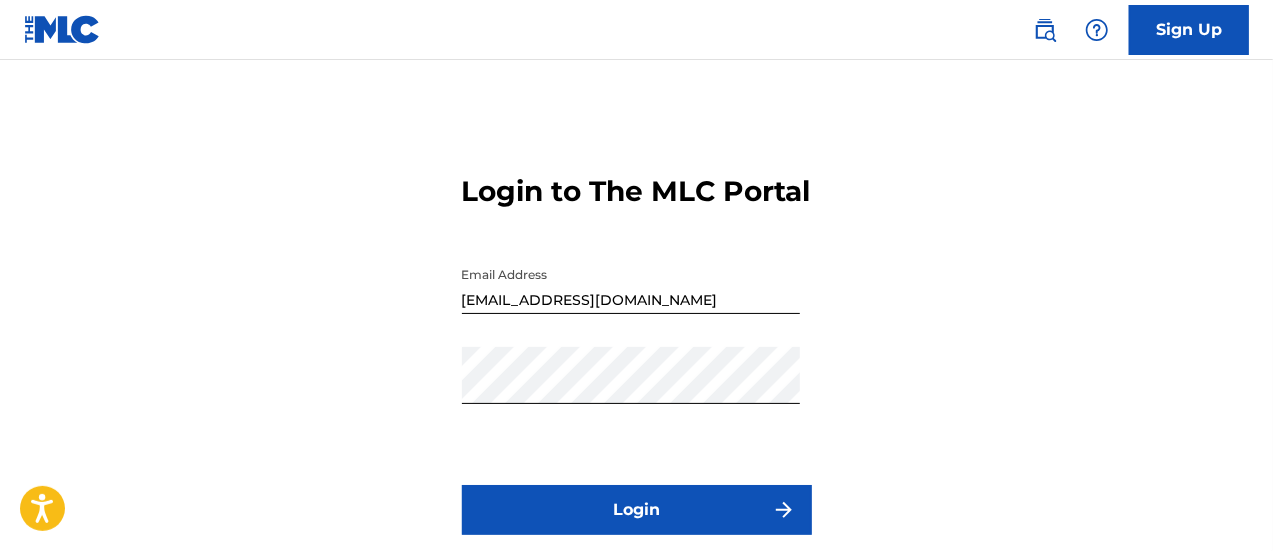 click on "Login" at bounding box center (637, 510) 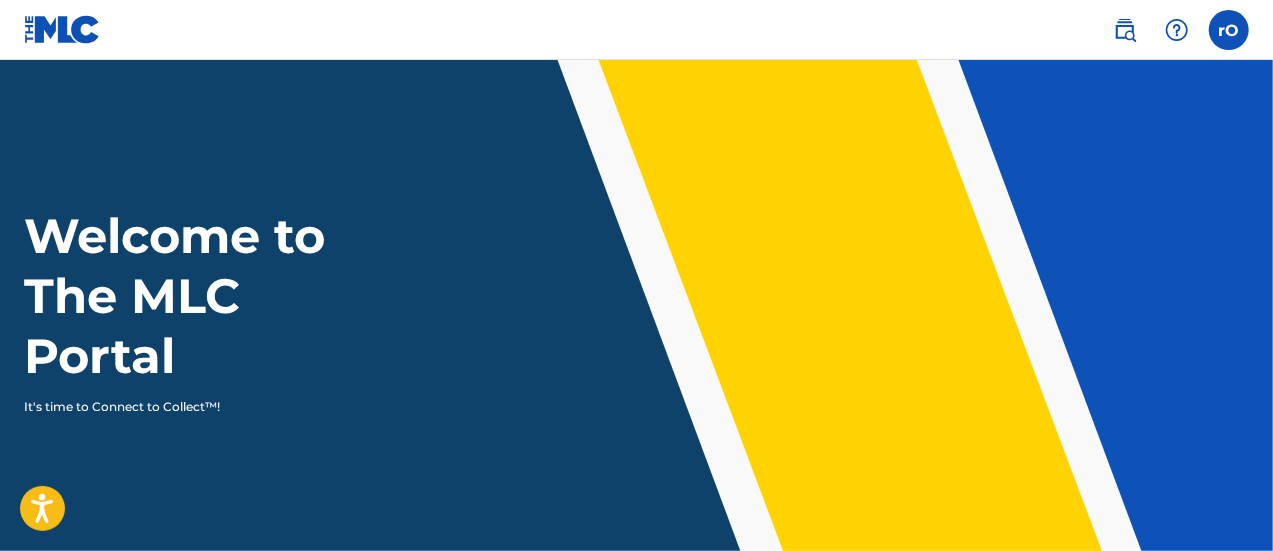 scroll, scrollTop: 0, scrollLeft: 0, axis: both 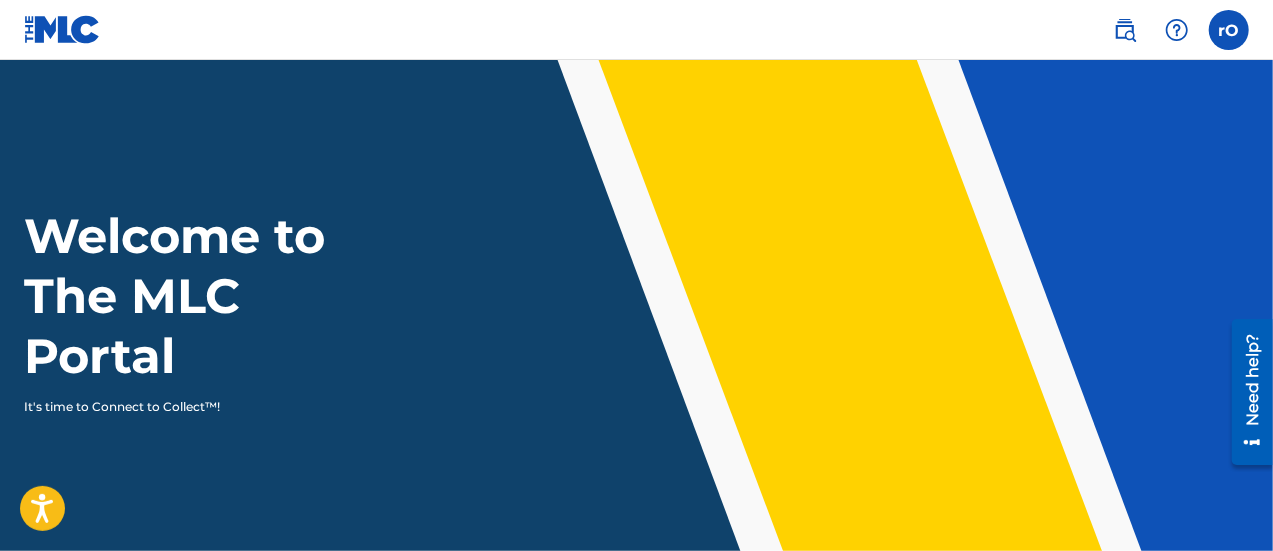 click at bounding box center (1229, 30) 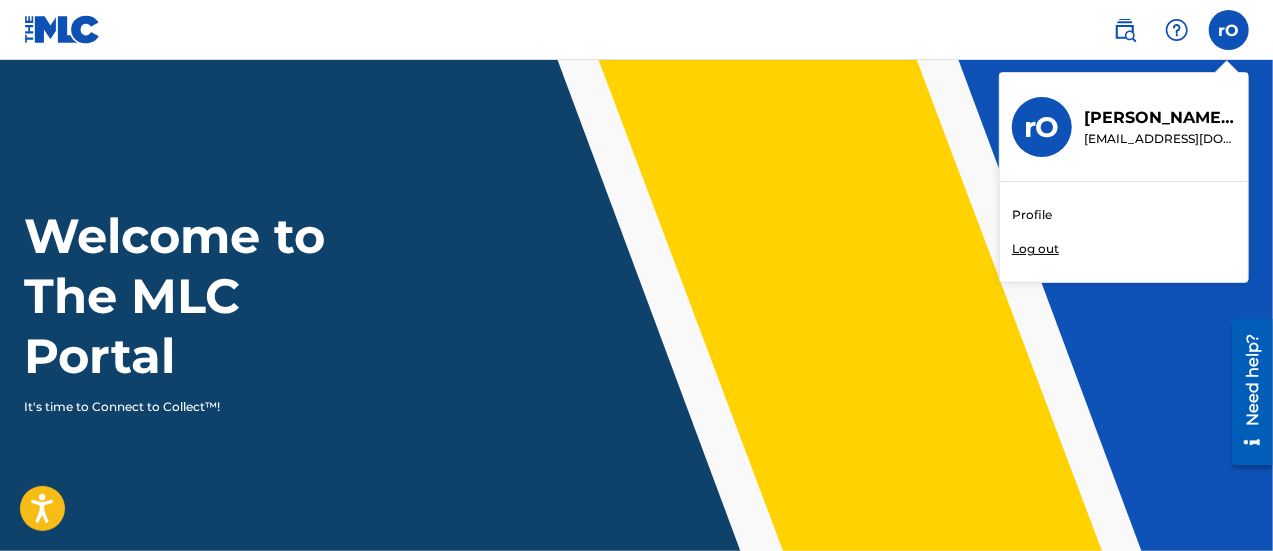 click on "Profile" at bounding box center (1032, 215) 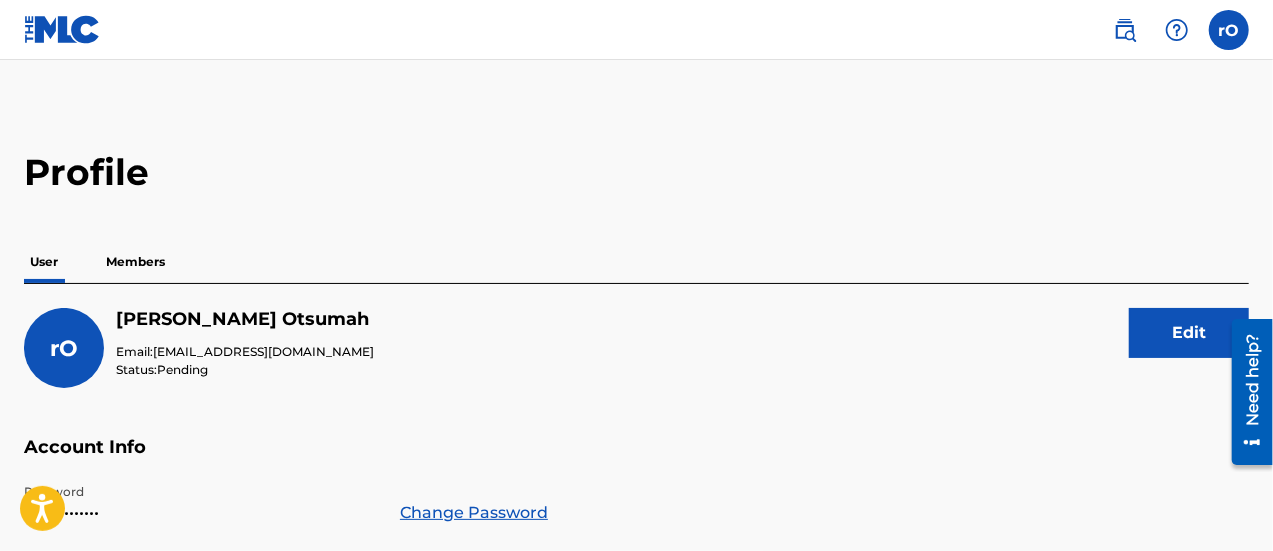 scroll, scrollTop: 0, scrollLeft: 0, axis: both 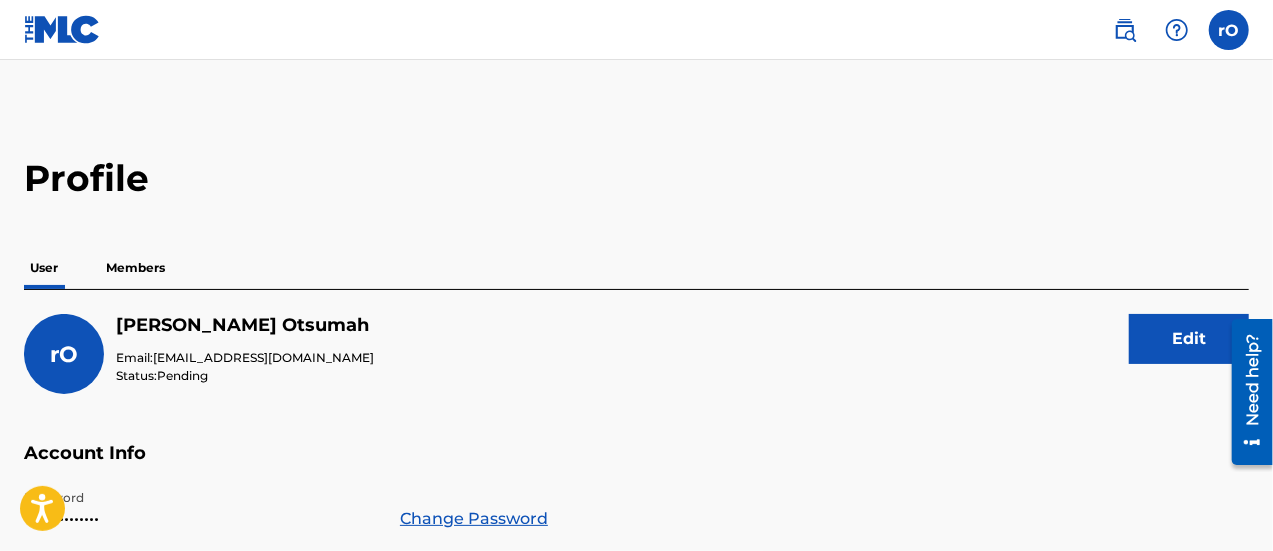 click on "Members" at bounding box center [135, 268] 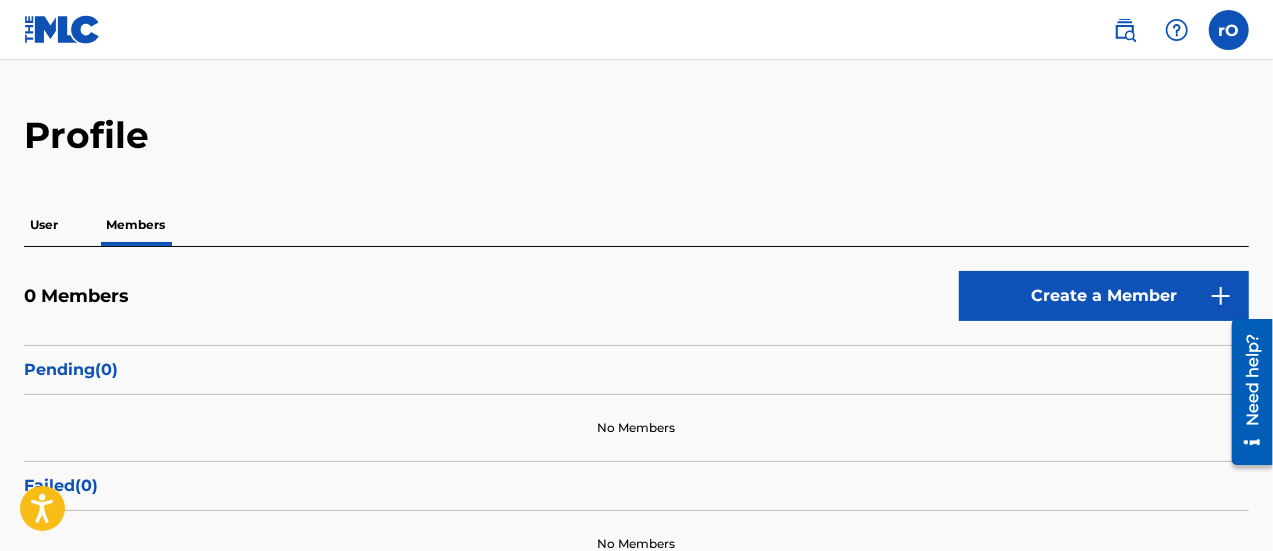 scroll, scrollTop: 80, scrollLeft: 0, axis: vertical 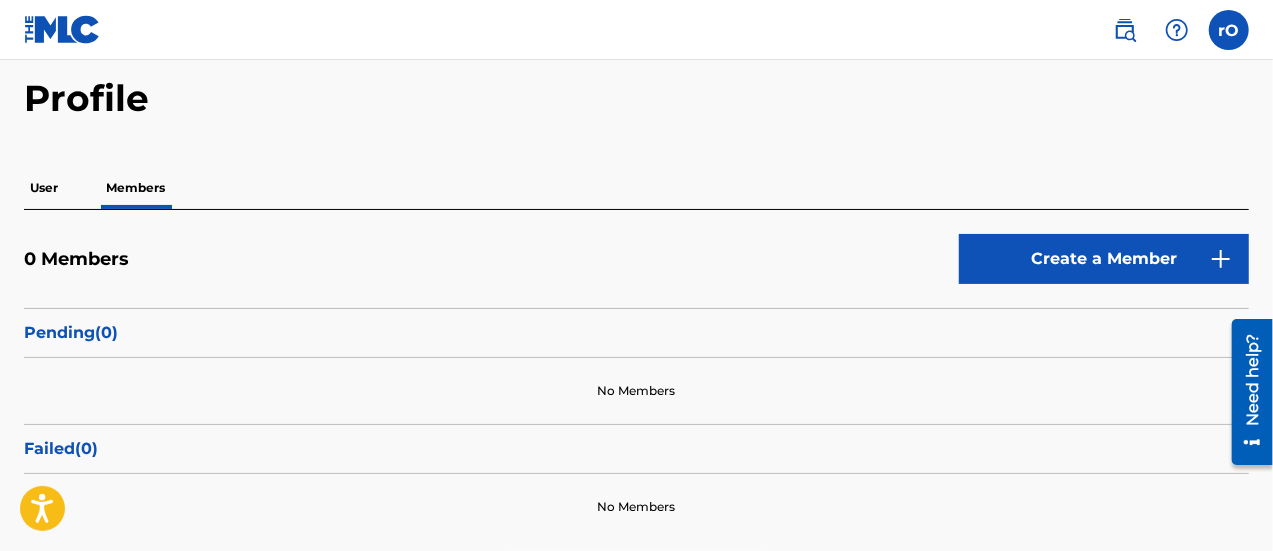 click on "Create a Member" at bounding box center (1104, 259) 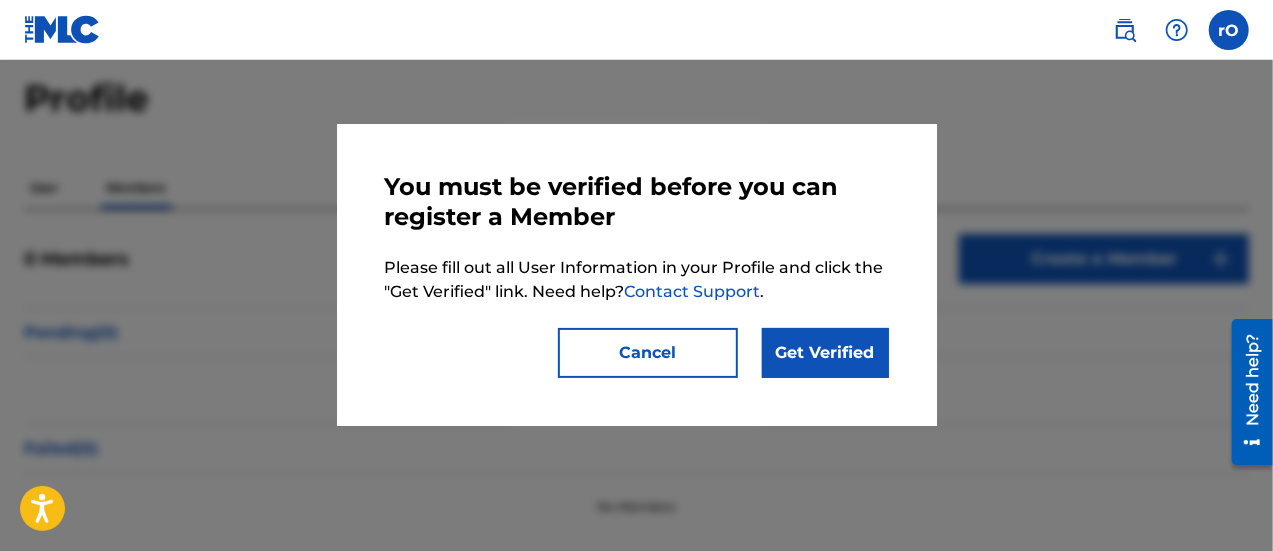 click on "Get Verified" at bounding box center (825, 353) 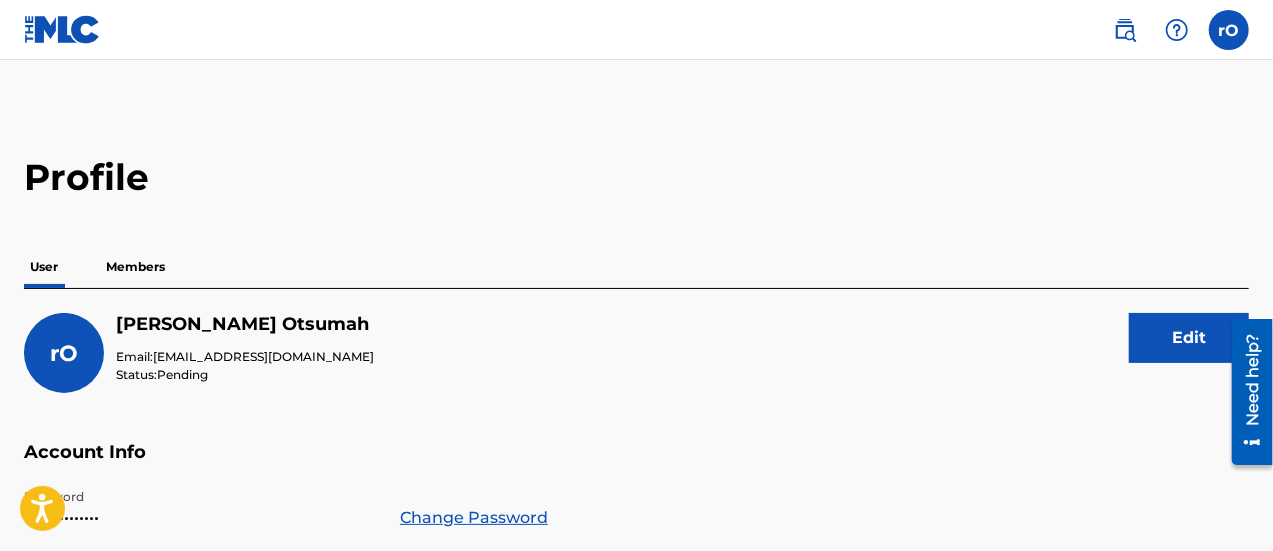 scroll, scrollTop: 0, scrollLeft: 0, axis: both 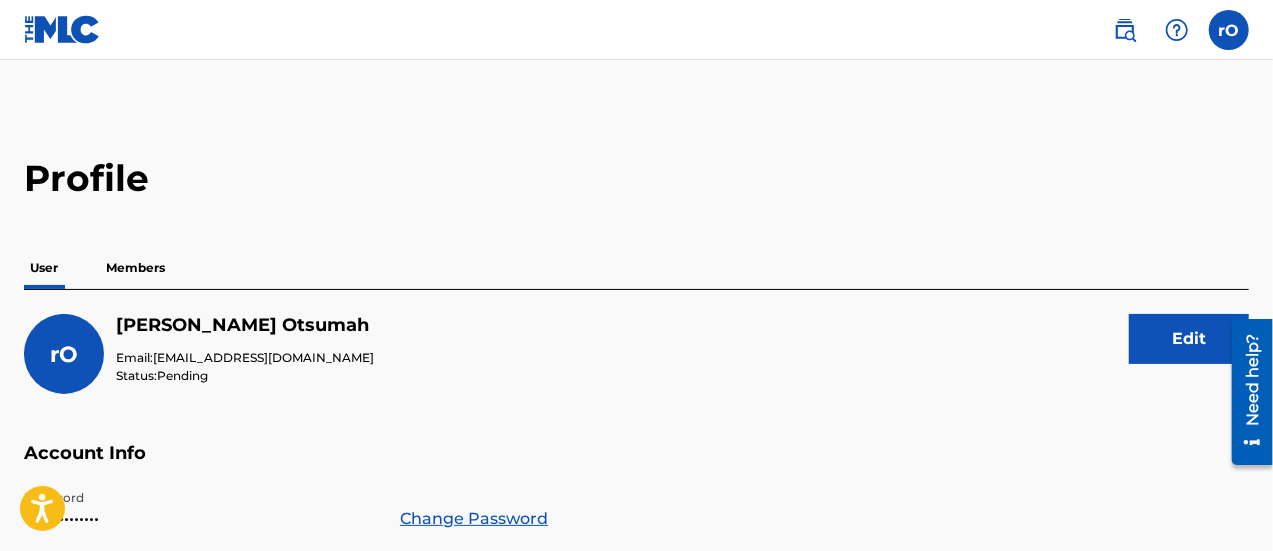 click at bounding box center (1229, 30) 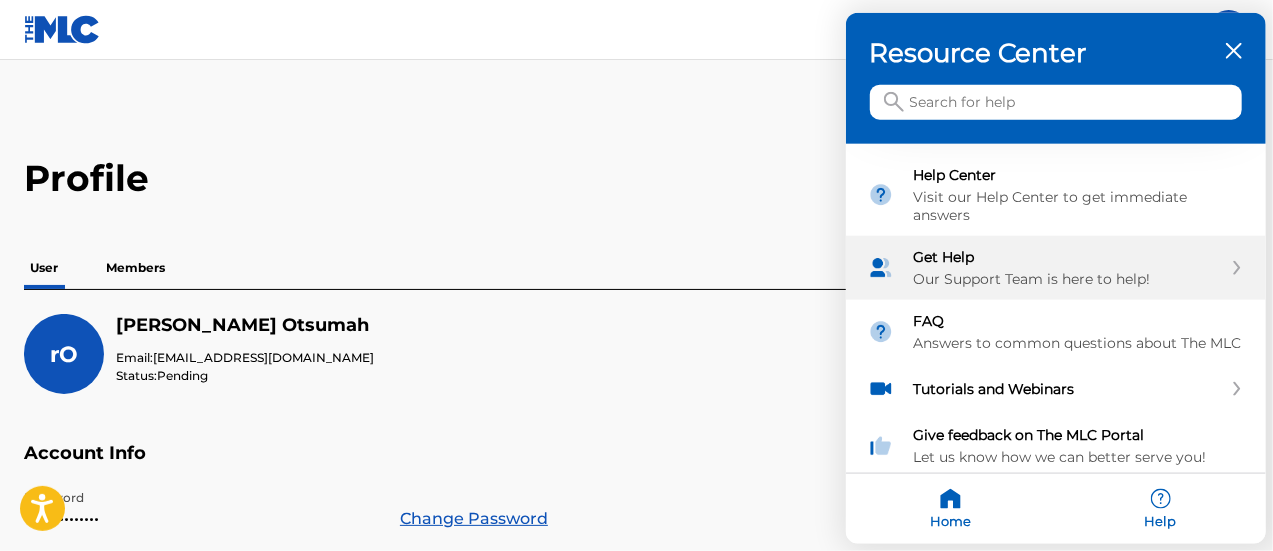click on "Our Support Team is here to help!" at bounding box center [1068, 279] 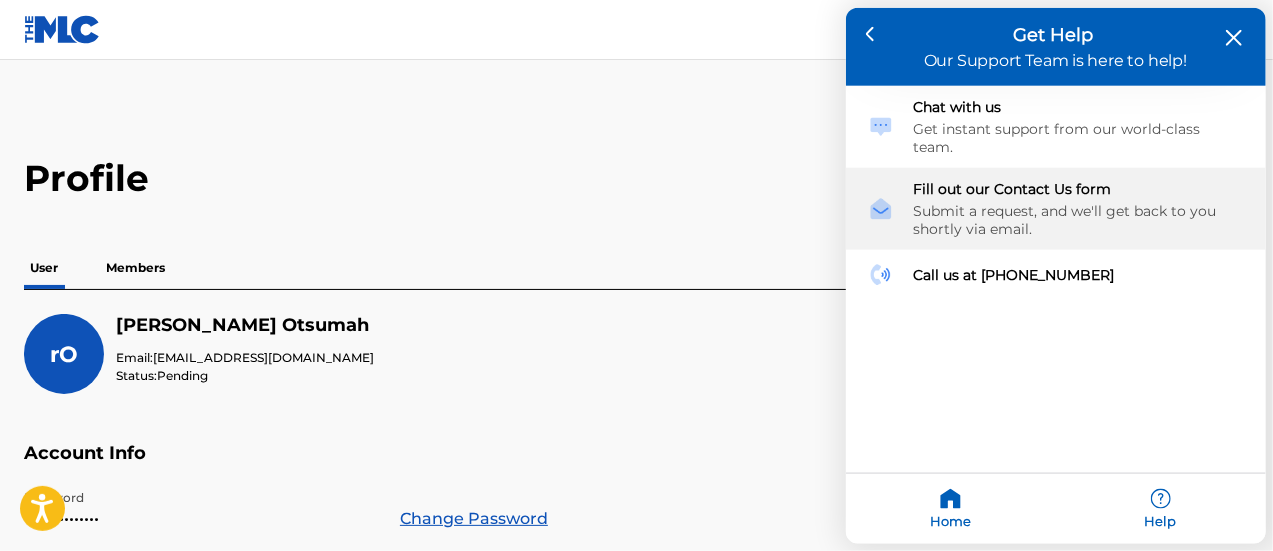 click on "Submit a request, and we'll get back to you shortly via email." at bounding box center (1079, 220) 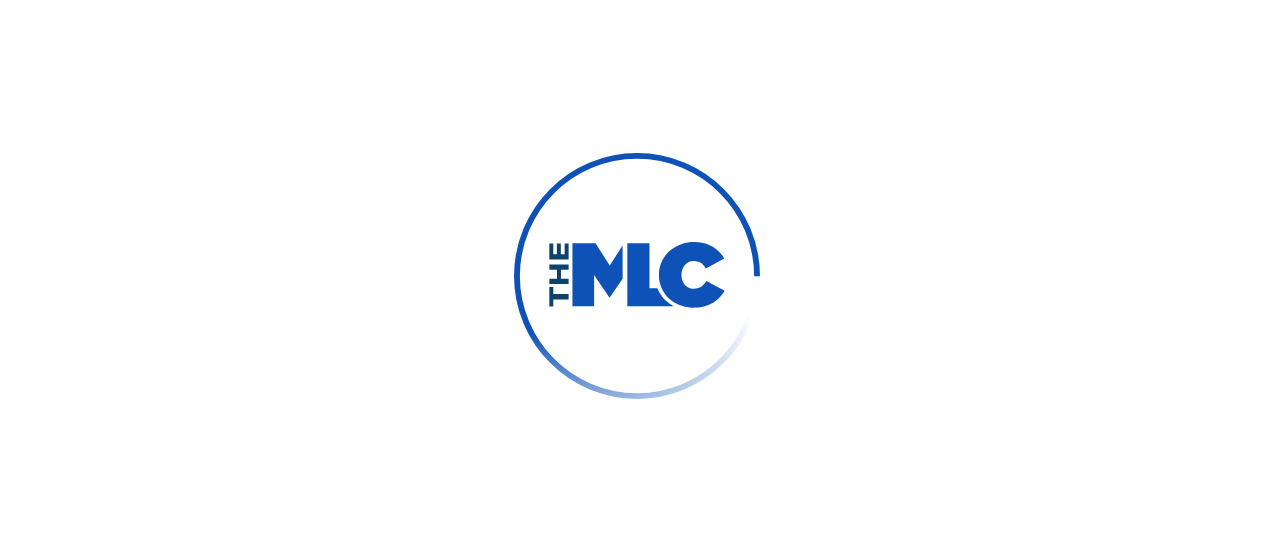 scroll, scrollTop: 0, scrollLeft: 0, axis: both 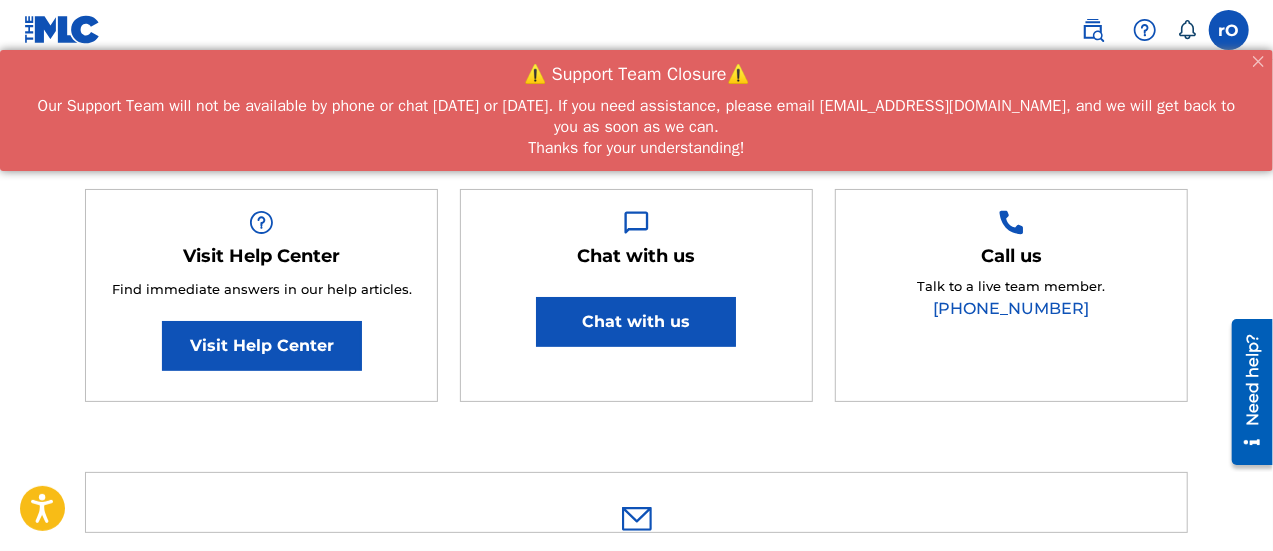 drag, startPoint x: 1274, startPoint y: 213, endPoint x: 48, endPoint y: 1, distance: 1244.1945 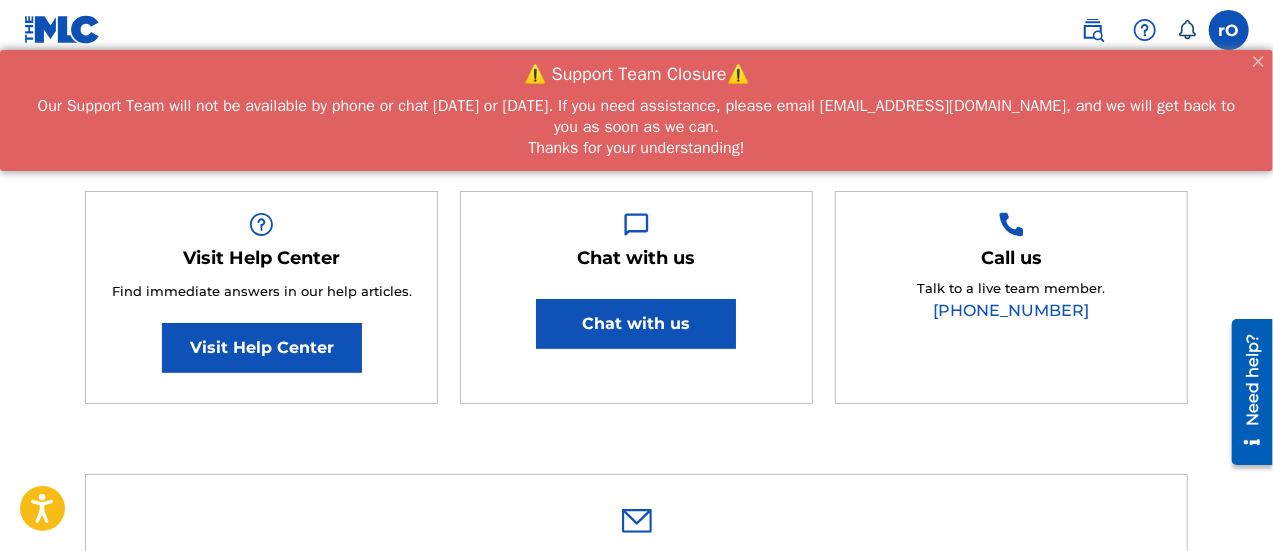 click on "Chat with us" at bounding box center [636, 324] 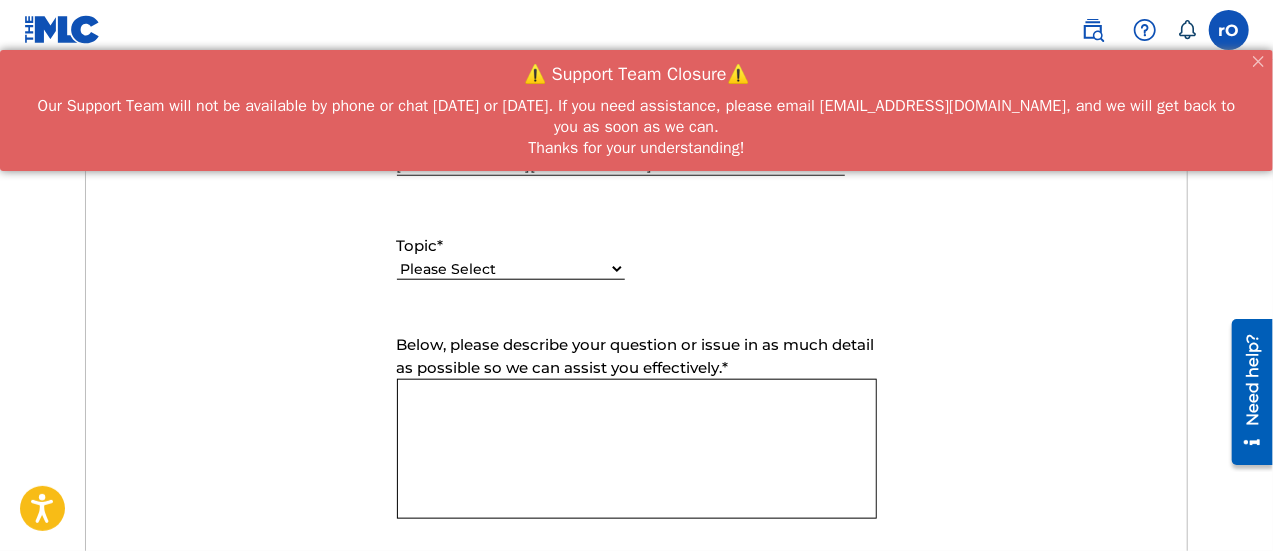 scroll, scrollTop: 869, scrollLeft: 0, axis: vertical 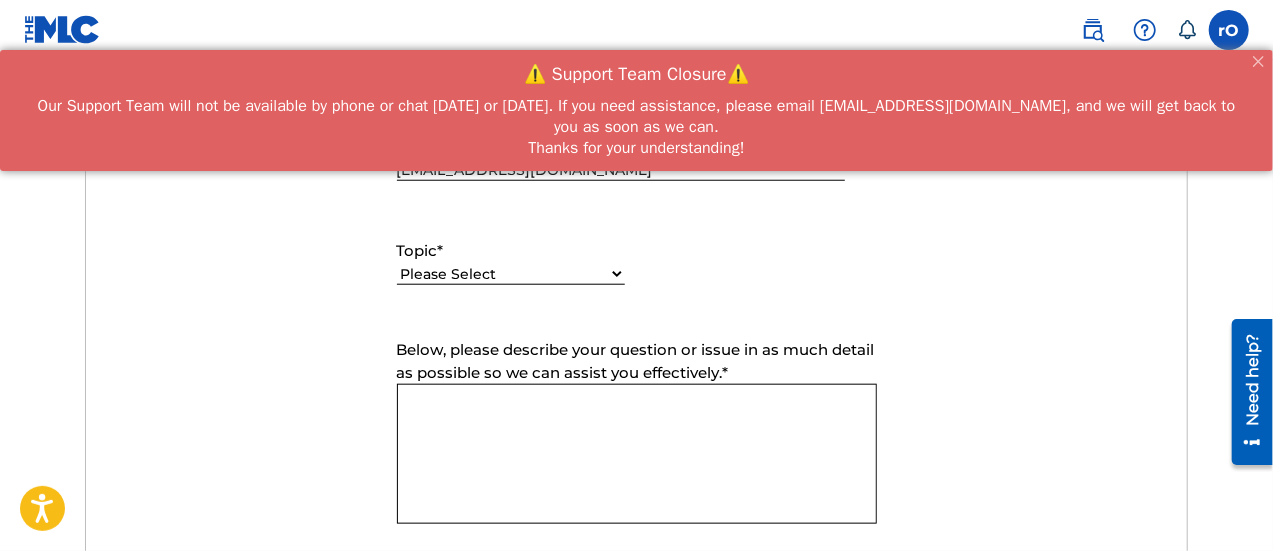 click on "Below, please describe your question or issue in as much detail as possible so we can assist you effectively. *" at bounding box center (637, 454) 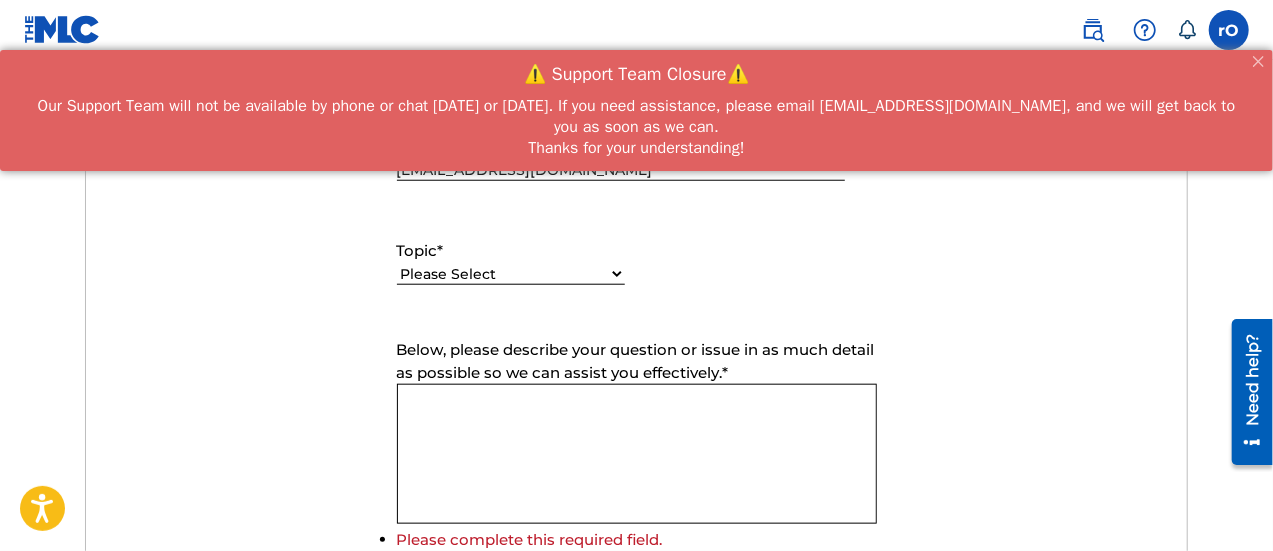 select on "I need help with my account" 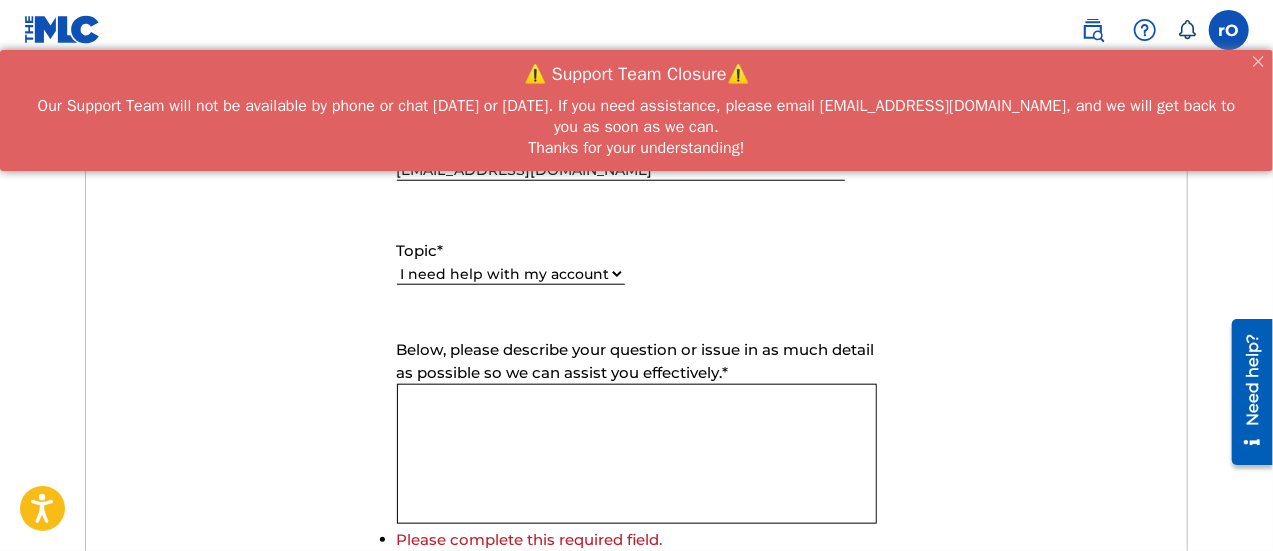 click on "Please Select I need help with my account I need help with managing my catalog I need help with the Public Search I need help with information about The MLC I need help with payment I need help with DQI" at bounding box center (511, 274) 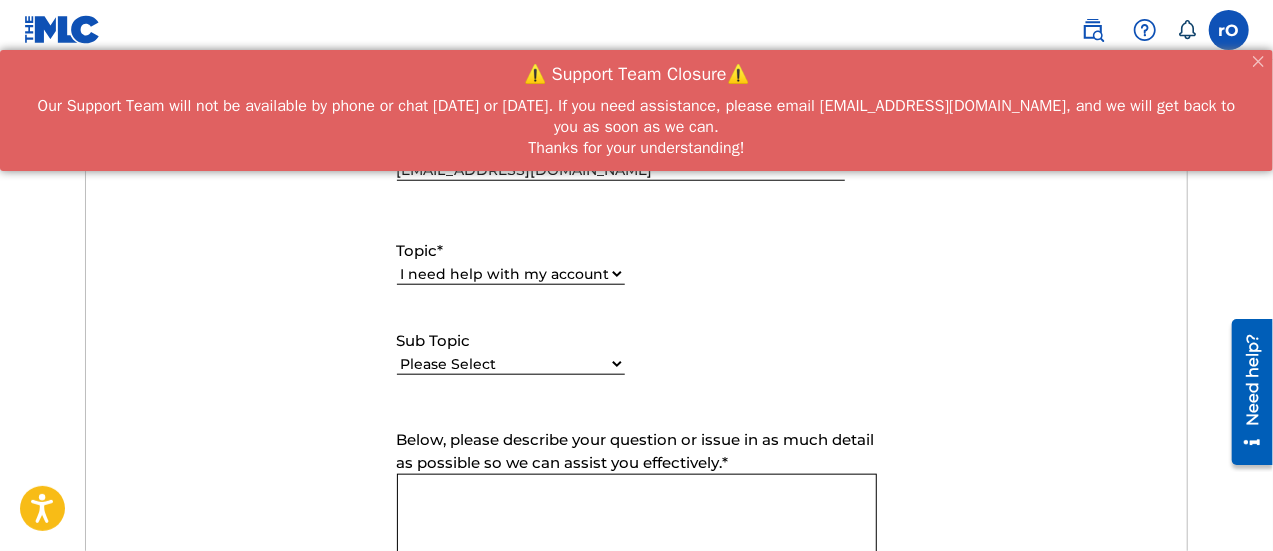 click on "Please Select I need help with my user account I can't log in to my user account I was not verified as a user I need help with my Member account" at bounding box center (511, 364) 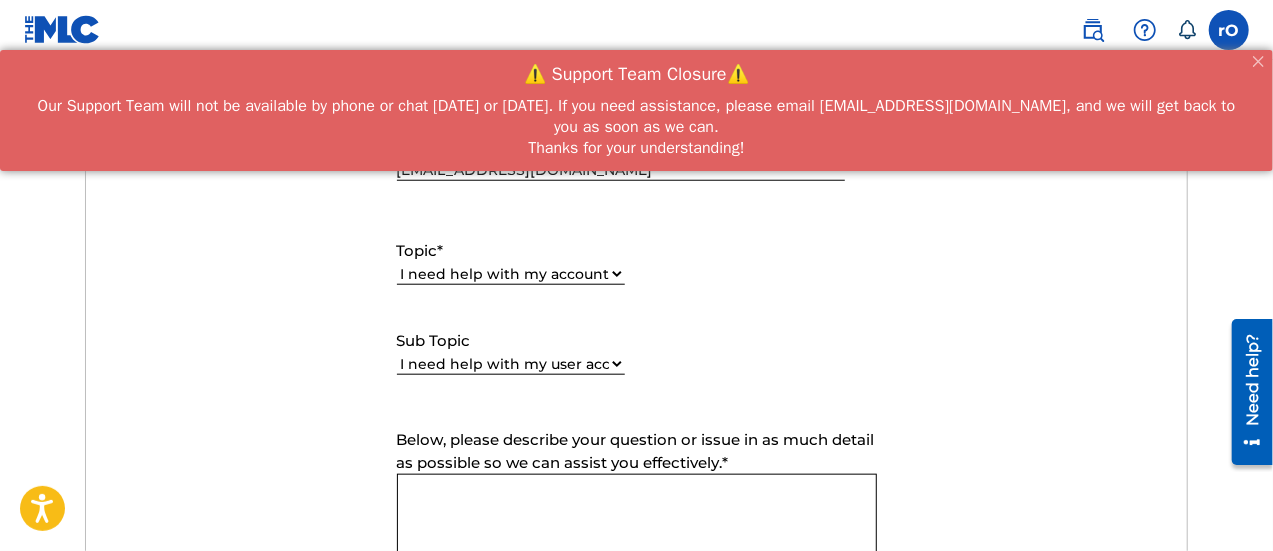 click on "Please Select I need help with my user account I can't log in to my user account I was not verified as a user I need help with my Member account" at bounding box center (511, 364) 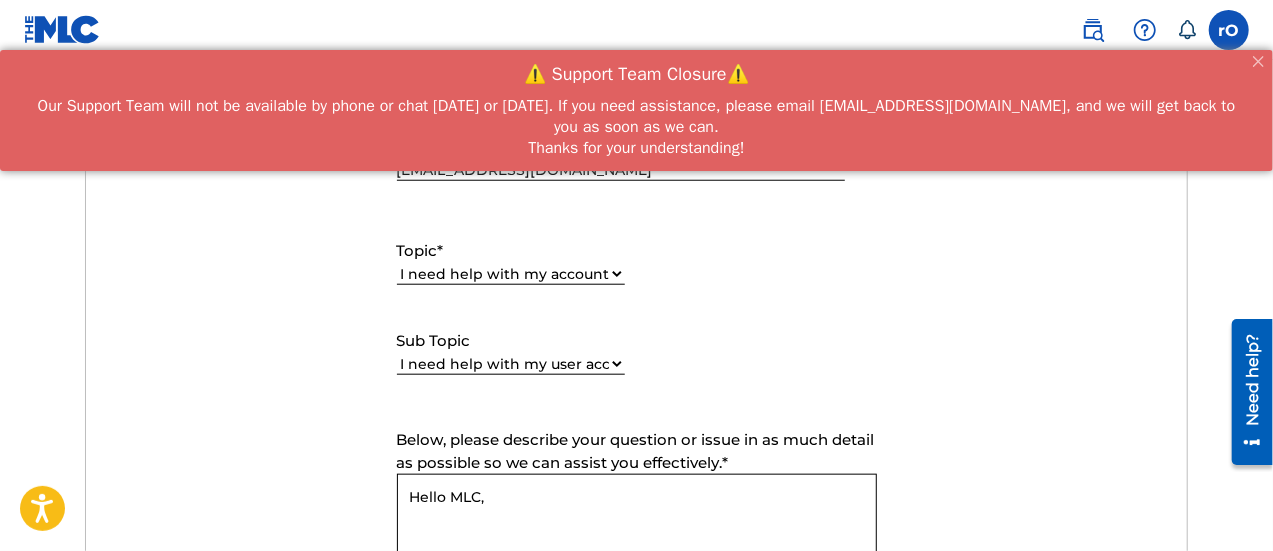 click on "rO [PERSON_NAME] [EMAIL_ADDRESS][DOMAIN_NAME] Notification Preferences Profile Log out" at bounding box center [636, 30] 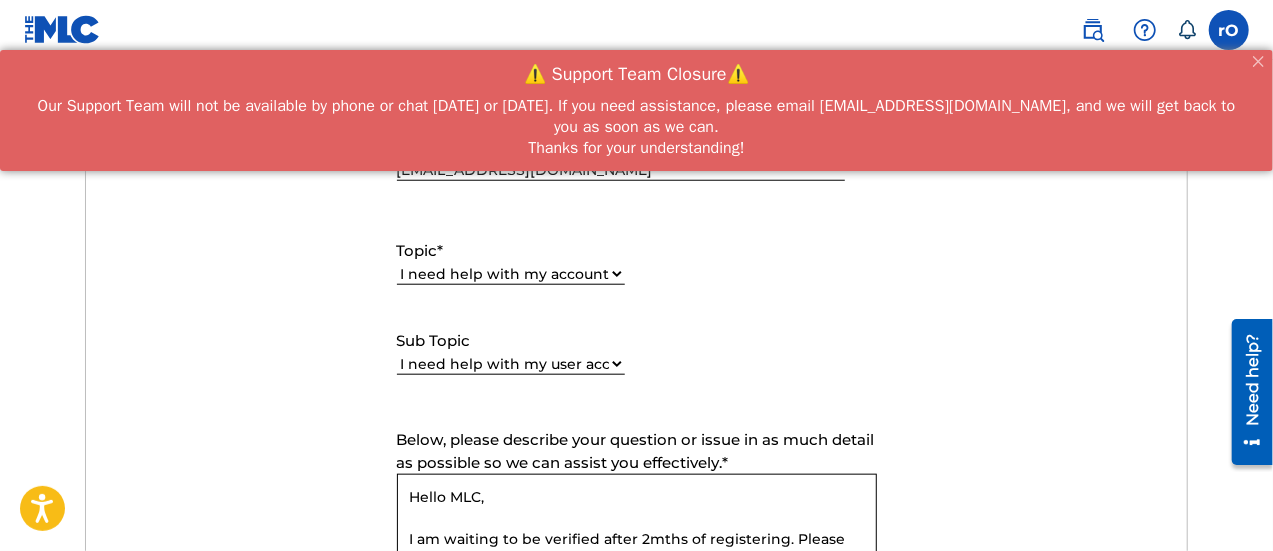 scroll, scrollTop: 885, scrollLeft: 0, axis: vertical 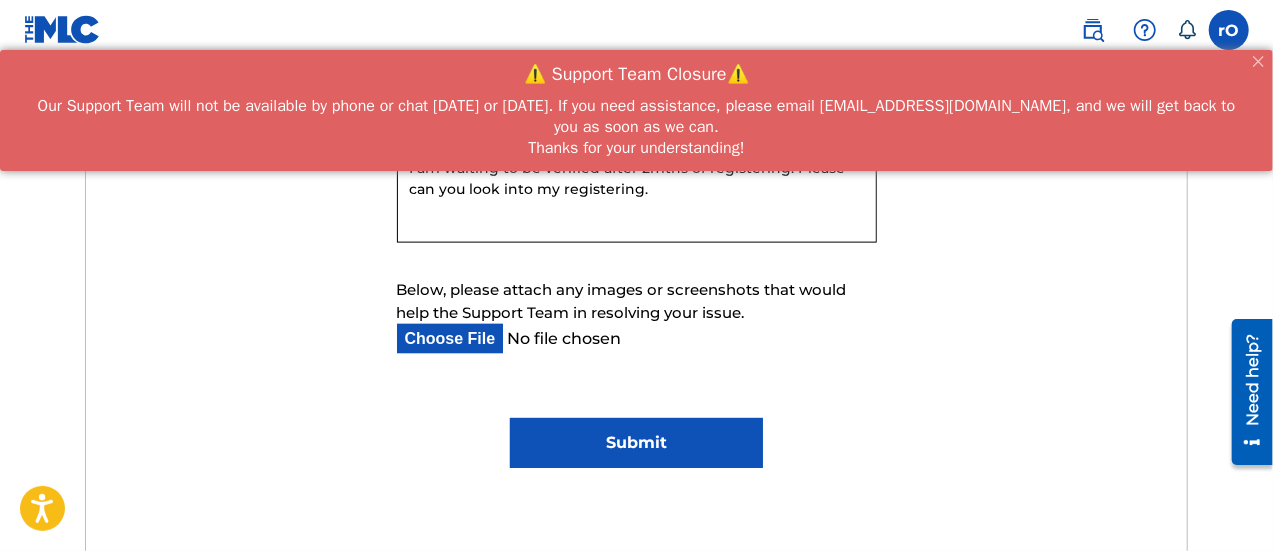 type on "Hello MLC,
I am waiting to be verified after 2mths of registering. Please can you look into my registering." 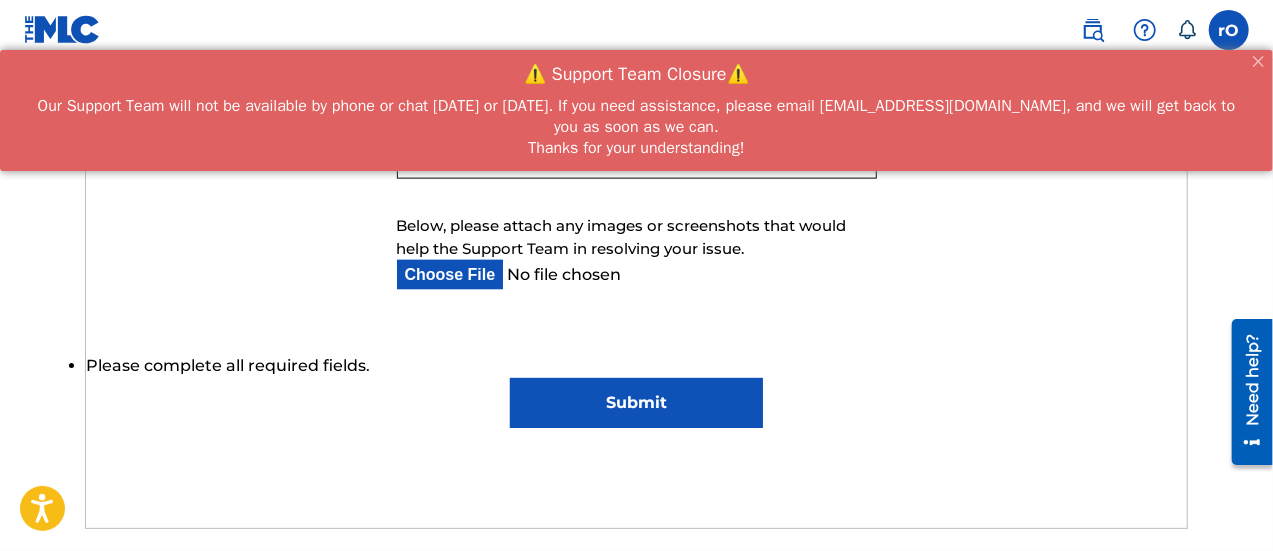 scroll, scrollTop: 1339, scrollLeft: 0, axis: vertical 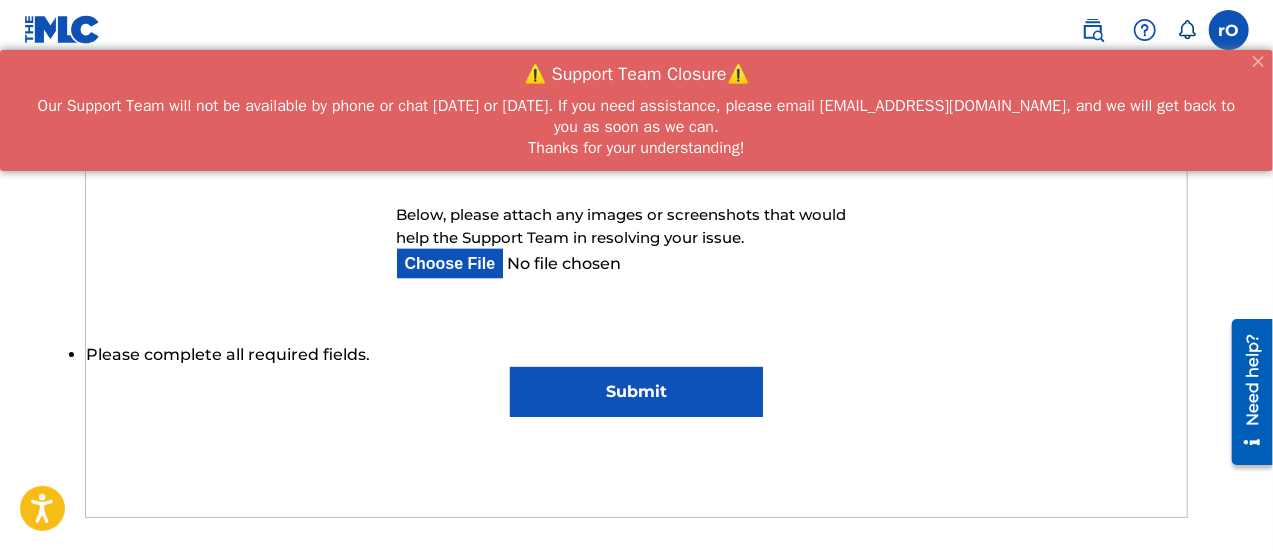 click on "Submit" at bounding box center [636, 392] 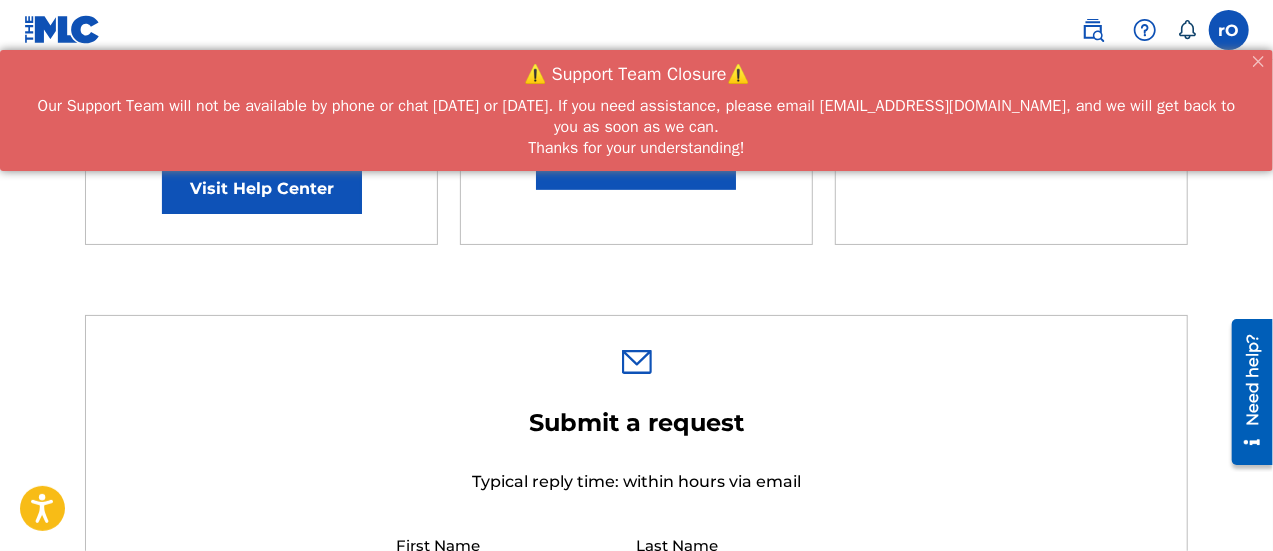 scroll, scrollTop: 0, scrollLeft: 0, axis: both 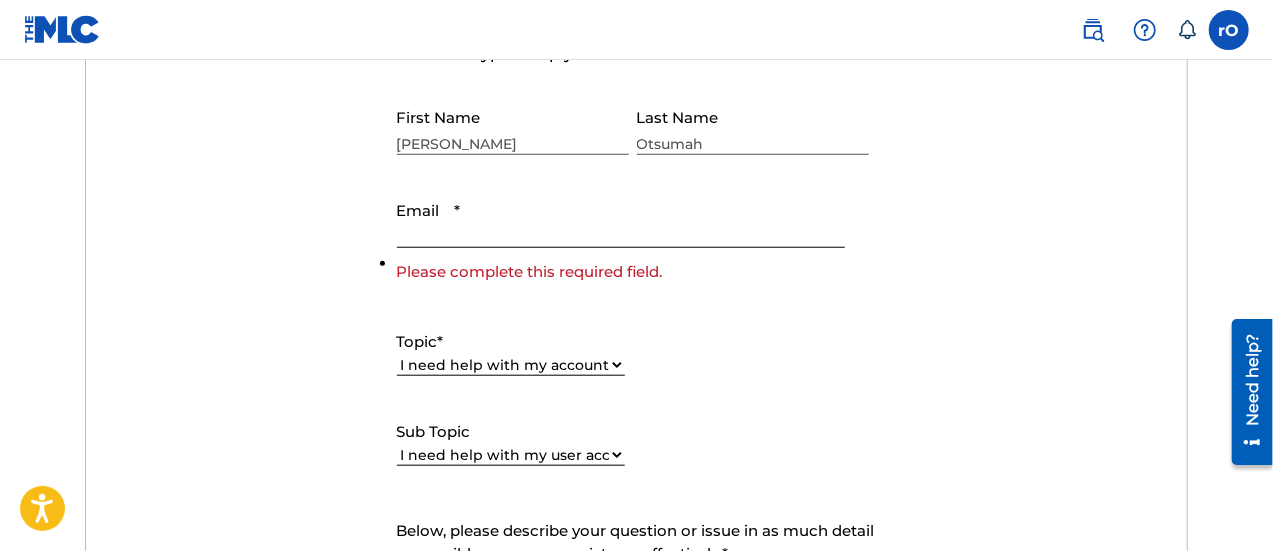 drag, startPoint x: 1277, startPoint y: 121, endPoint x: 15, endPoint y: 5, distance: 1267.32 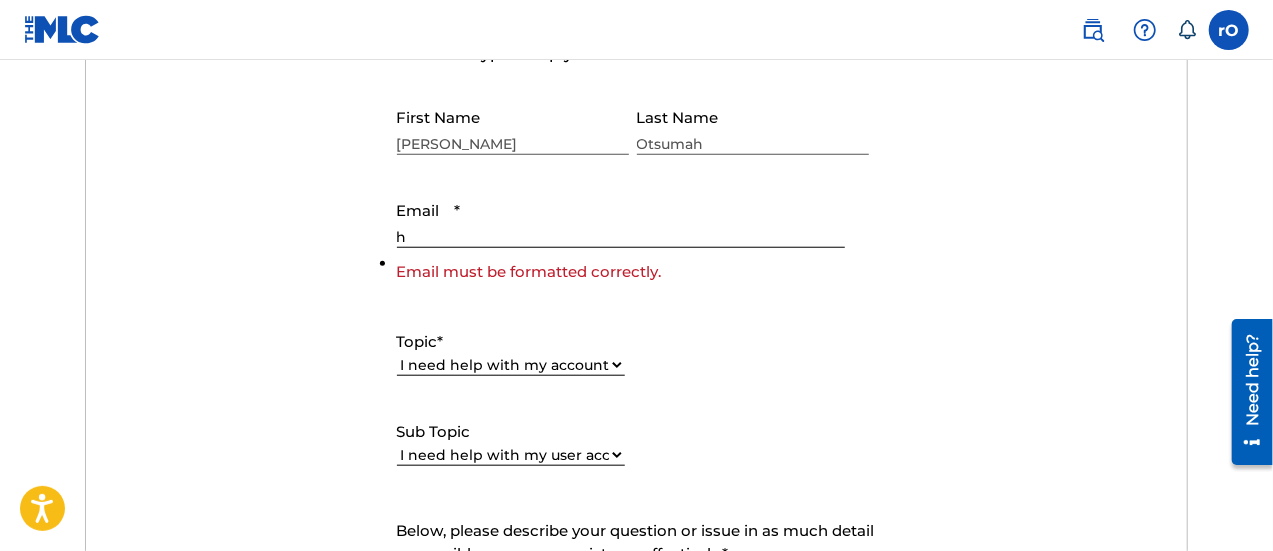 type on "[EMAIL_ADDRESS][DOMAIN_NAME]" 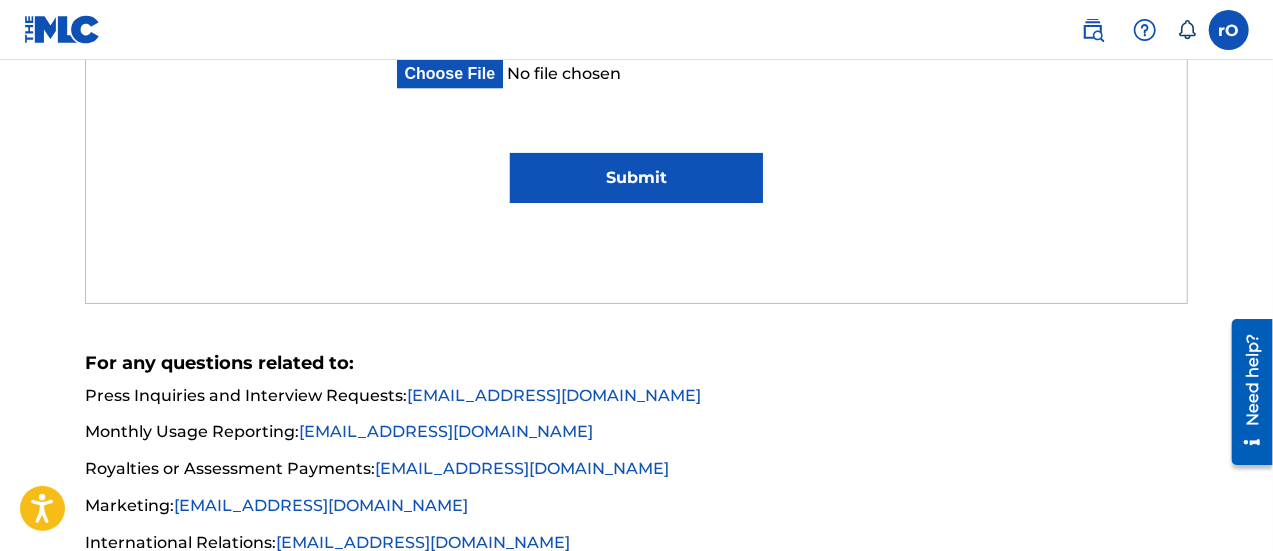 scroll, scrollTop: 1516, scrollLeft: 0, axis: vertical 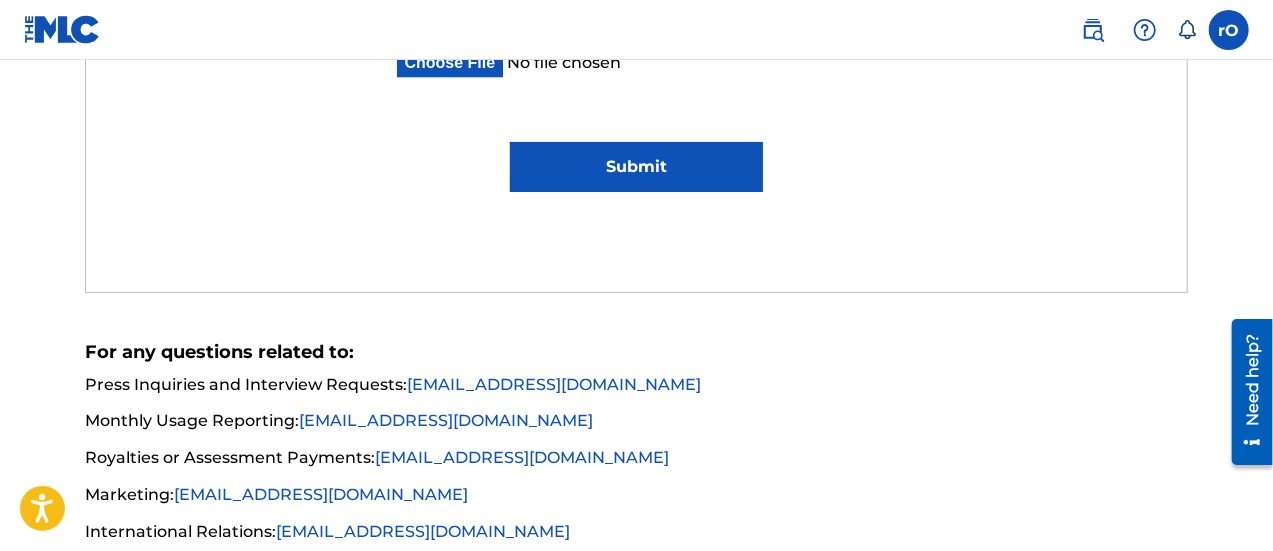 click on "Submit" at bounding box center [636, 167] 